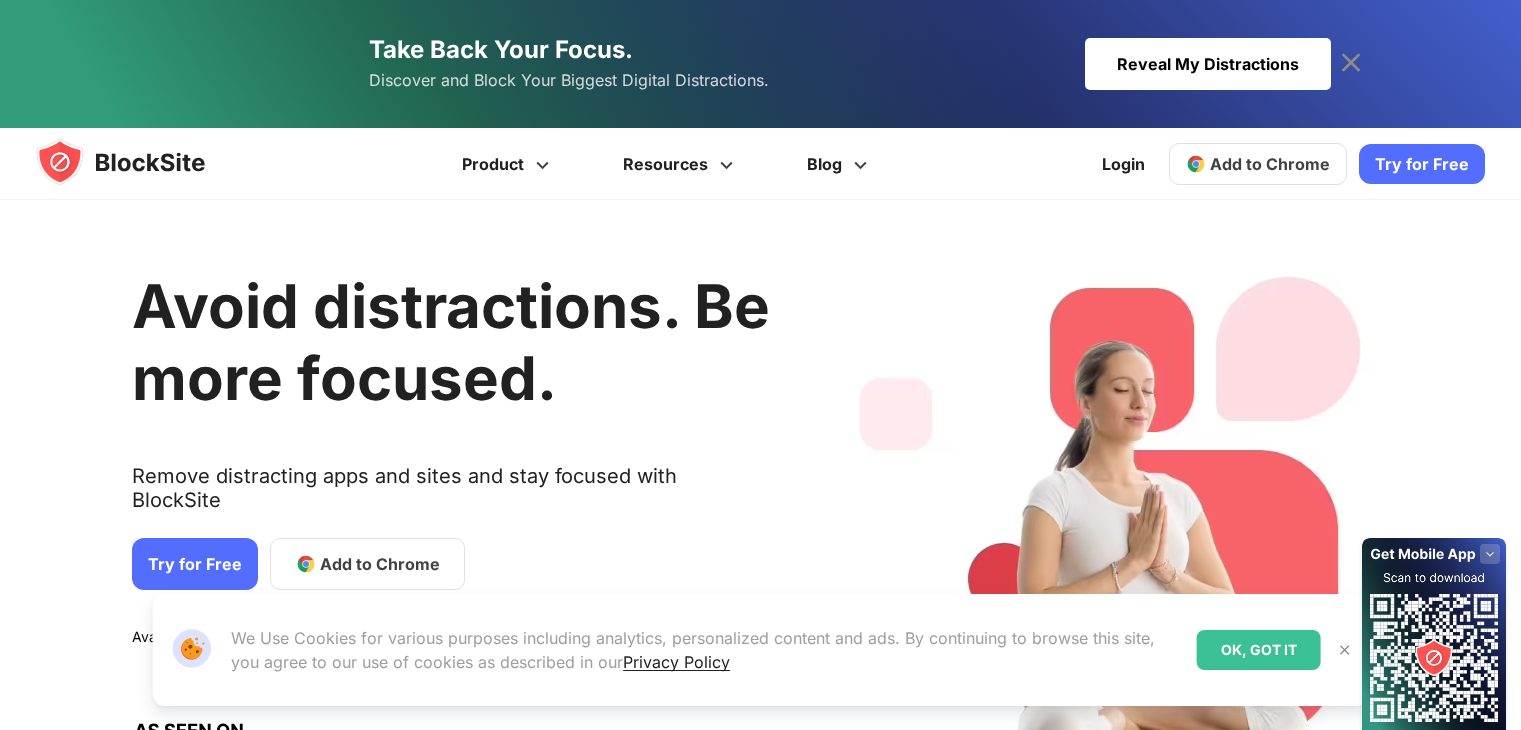 scroll, scrollTop: 0, scrollLeft: 0, axis: both 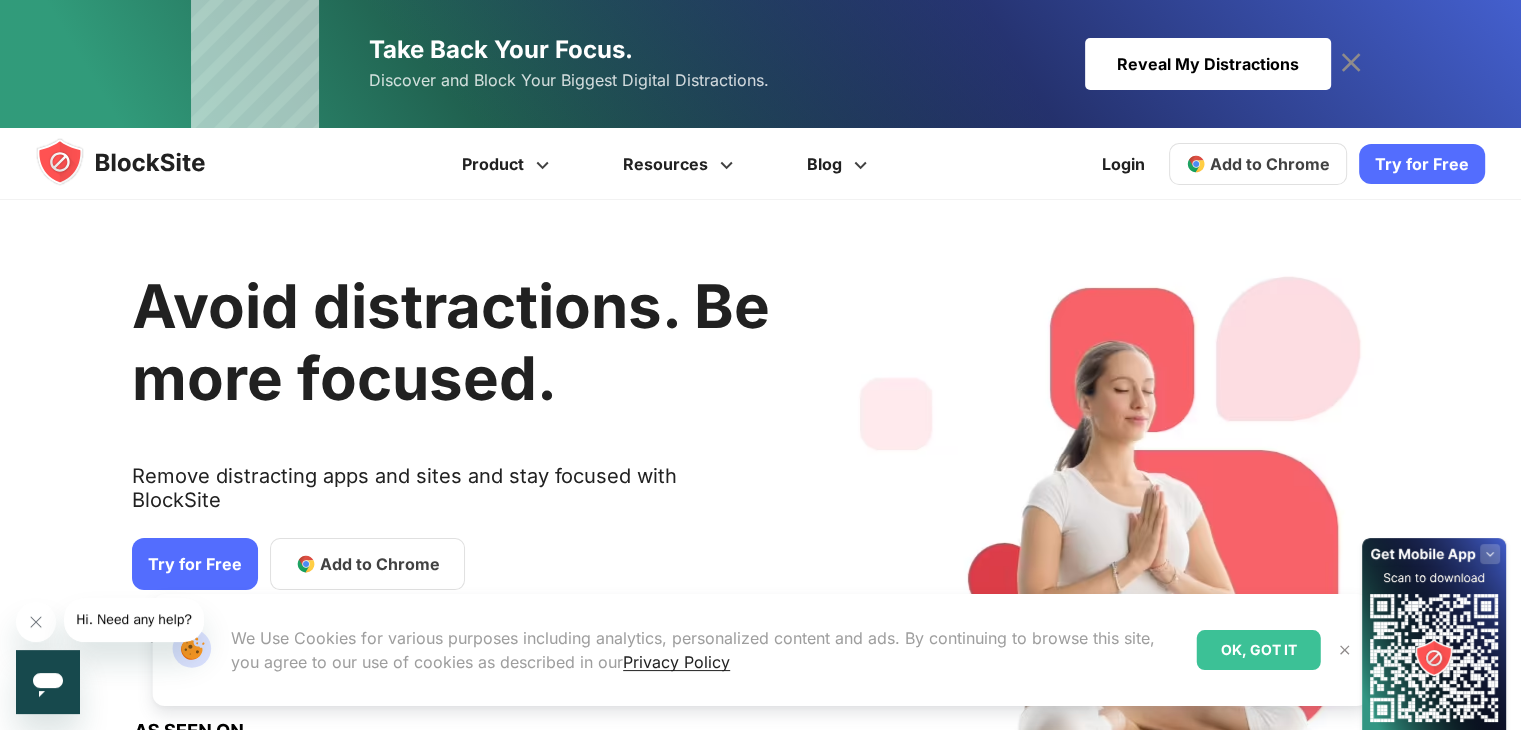 click on "Avoid distractions. Be more focused." at bounding box center (451, 342) 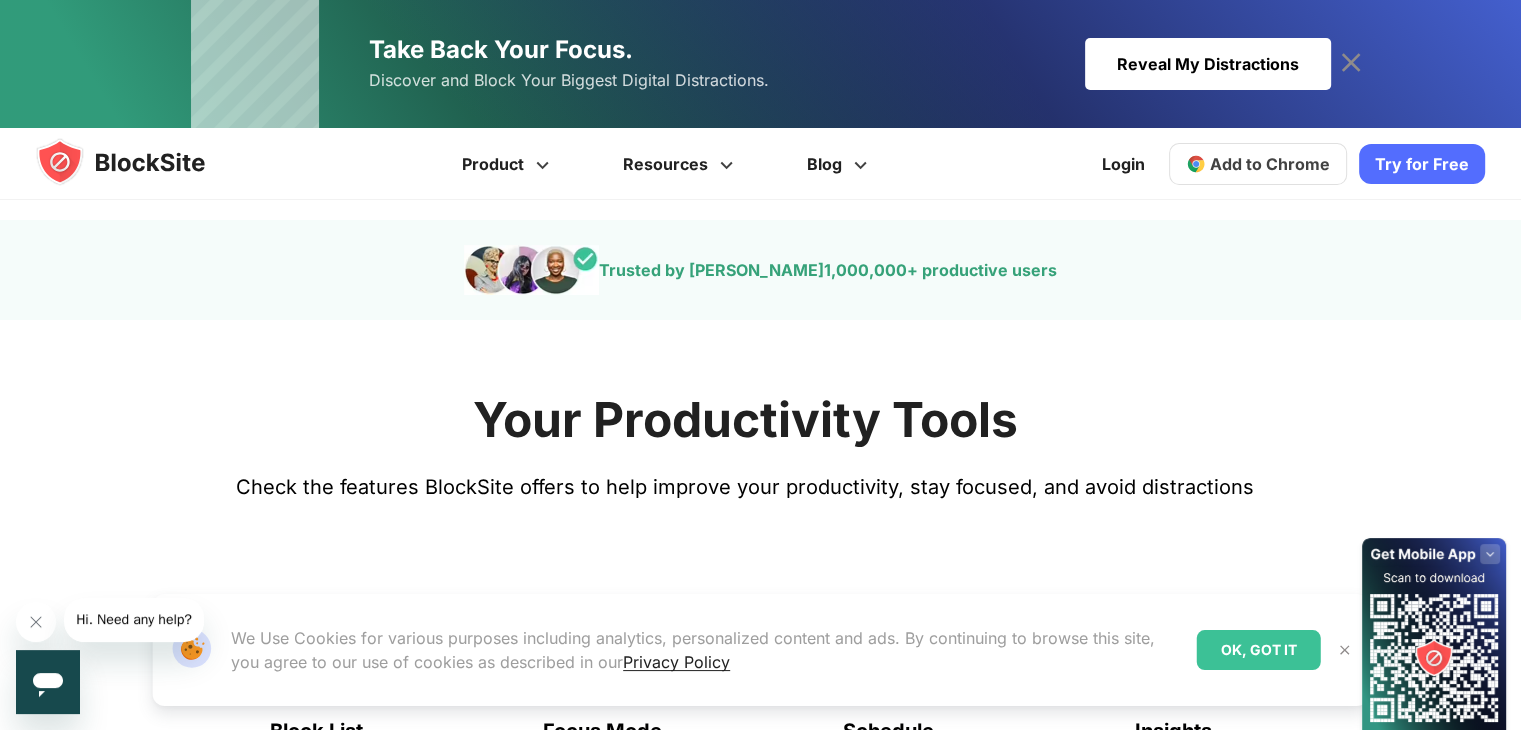 scroll, scrollTop: 638, scrollLeft: 0, axis: vertical 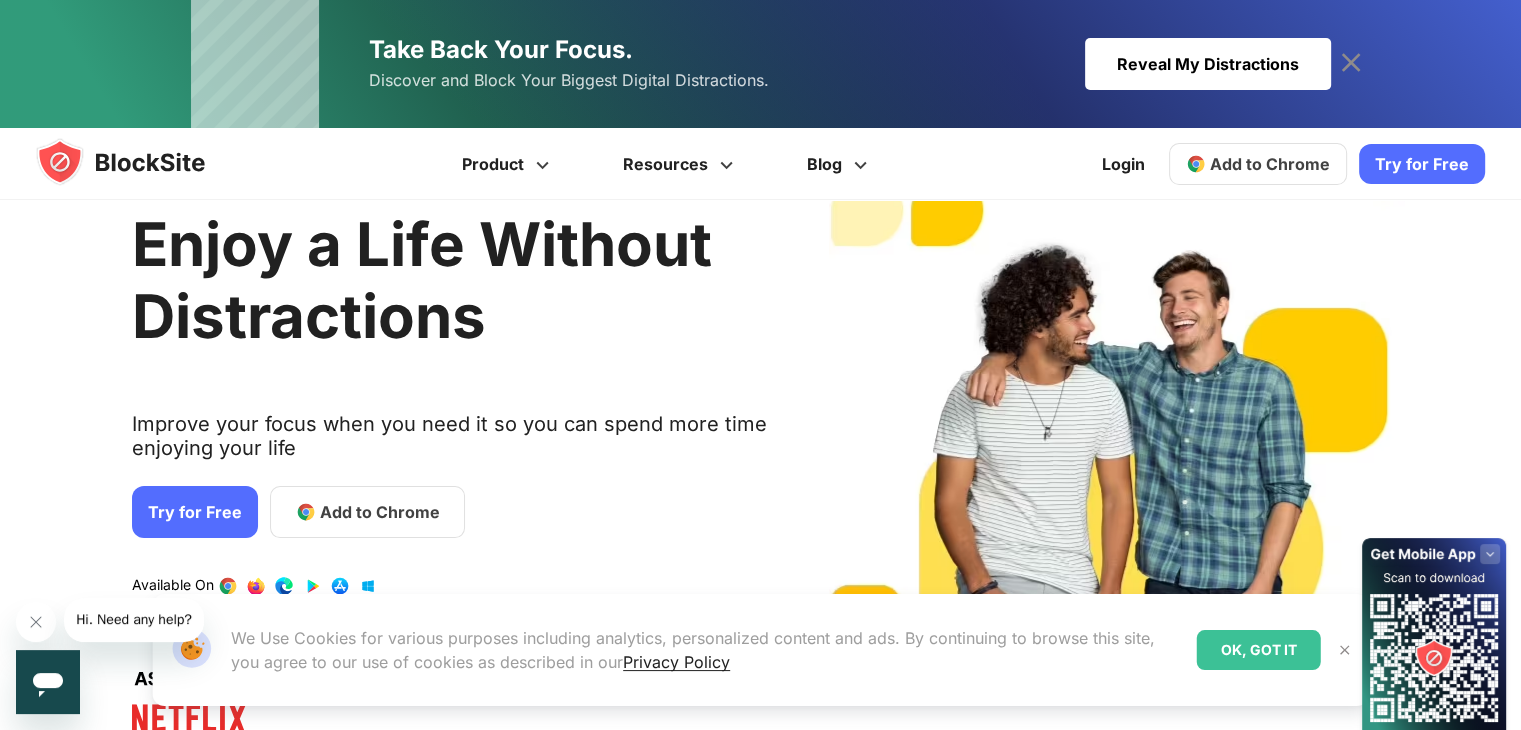 click on "Try for Free" at bounding box center [-1341, 492] 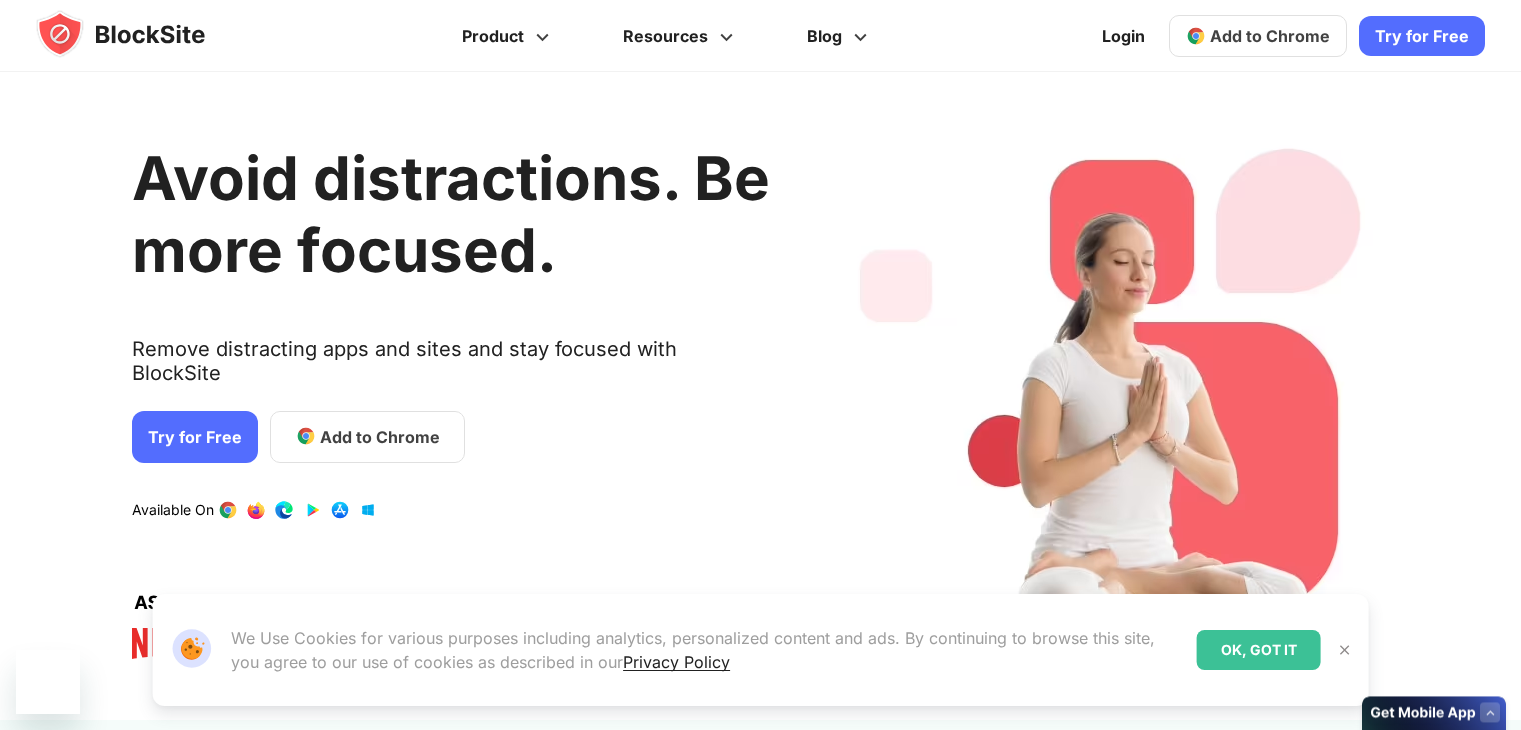 scroll, scrollTop: 0, scrollLeft: 0, axis: both 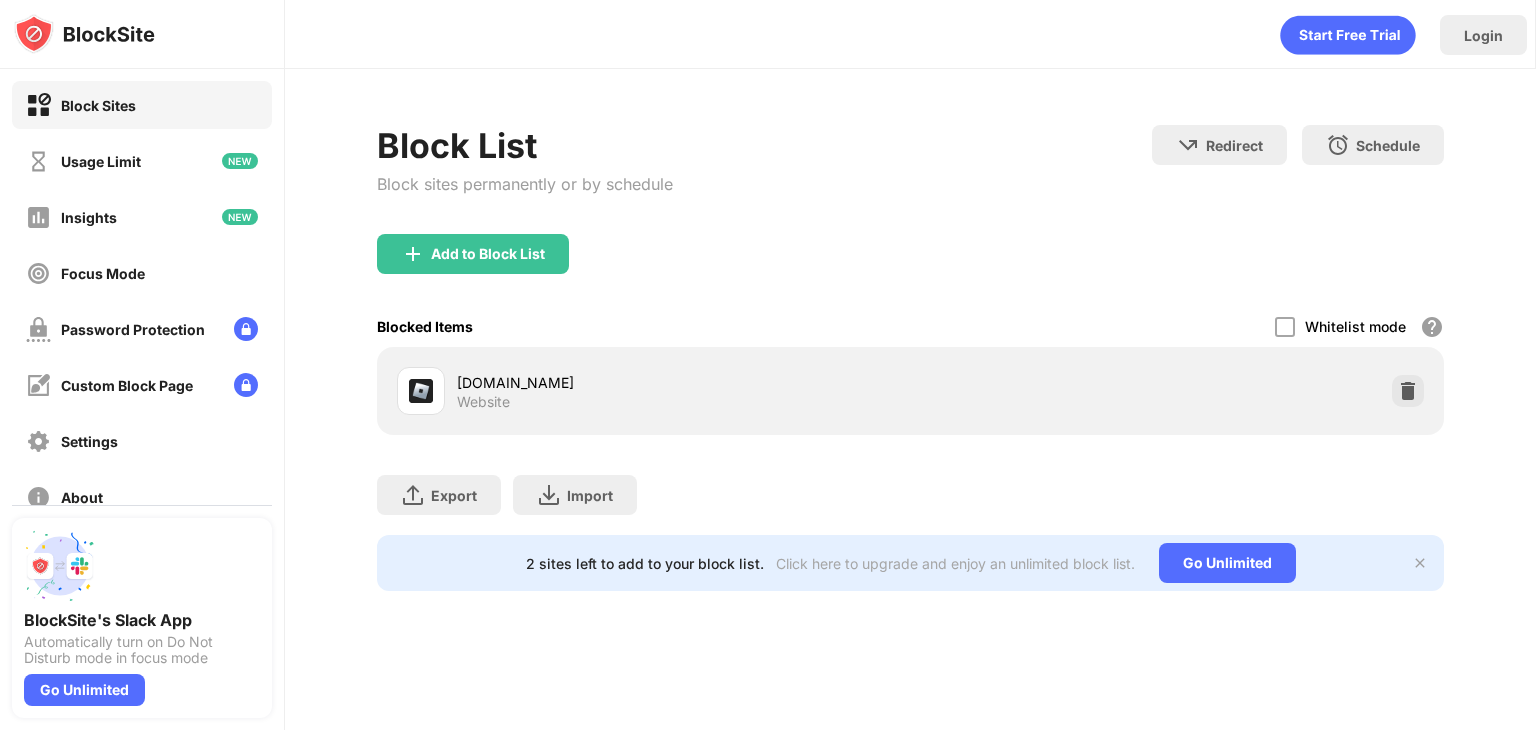 click on "roblox.com Website" at bounding box center [910, 391] 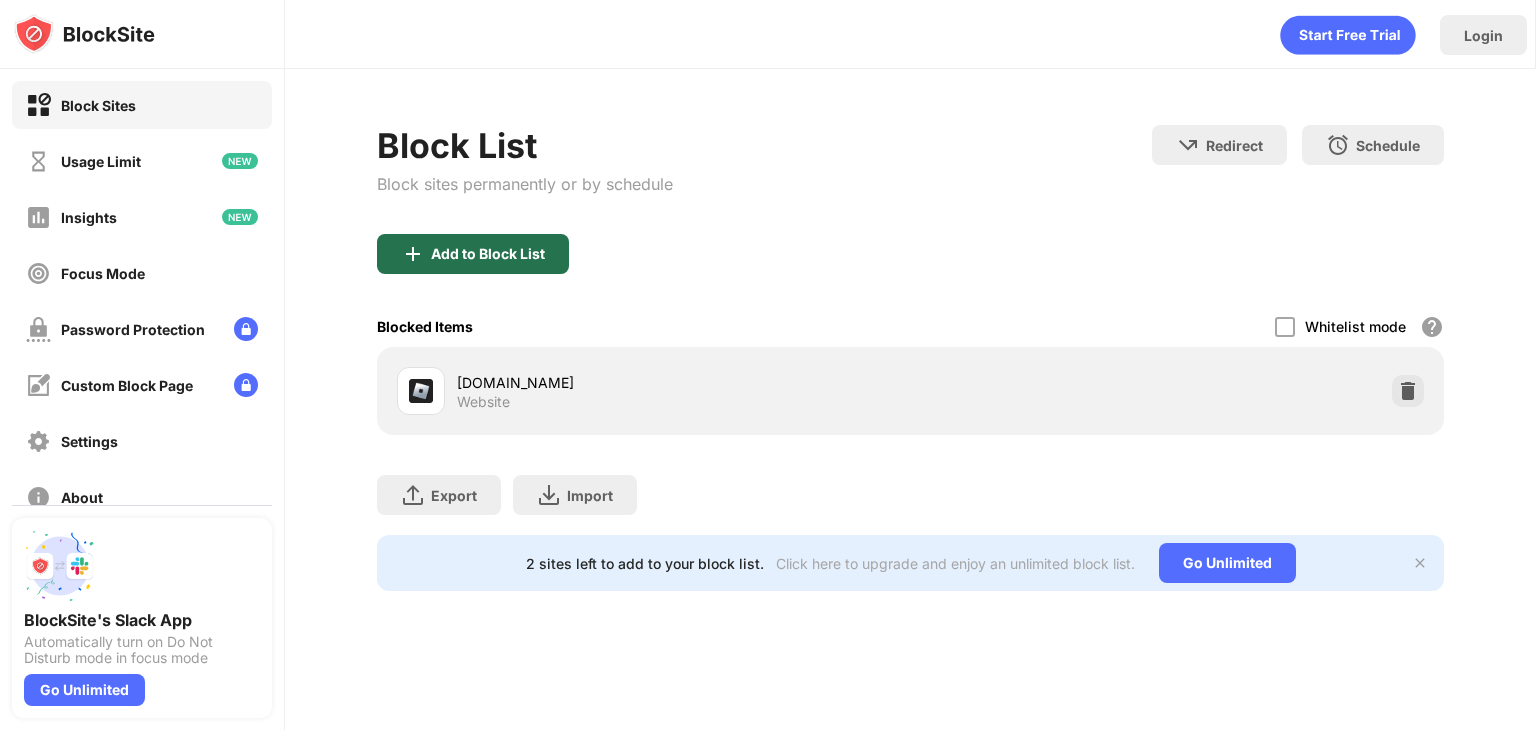 click on "Add to Block List" at bounding box center [488, 254] 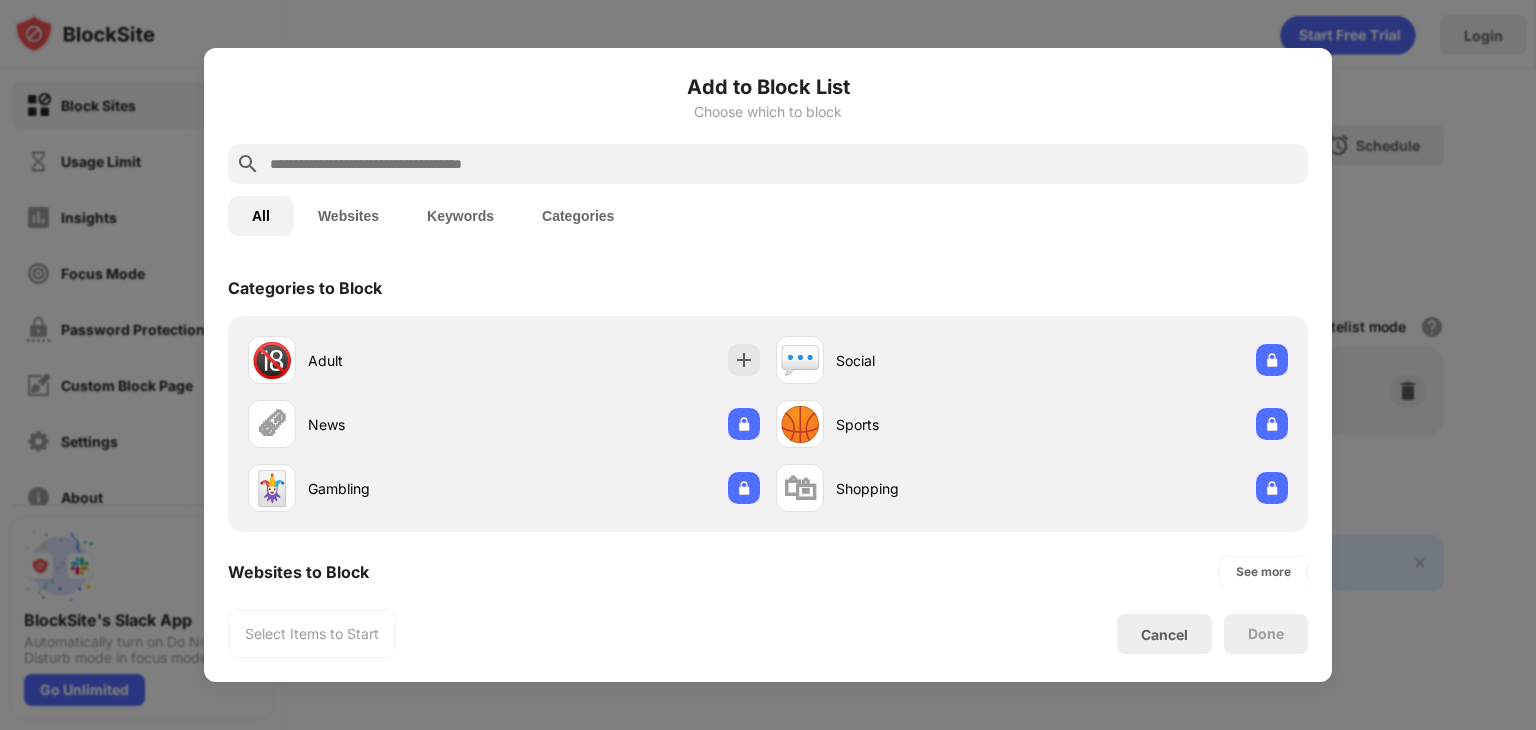 click at bounding box center (784, 164) 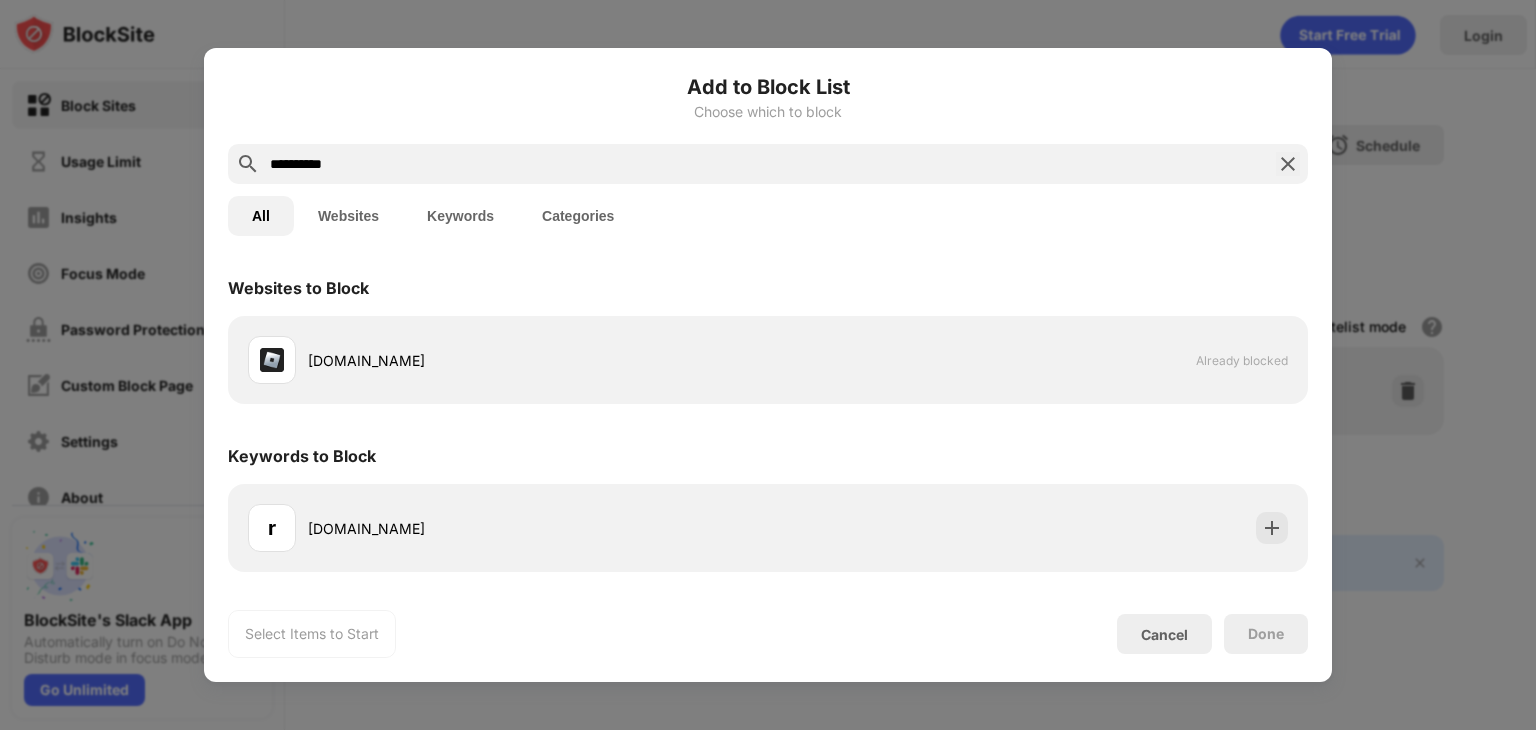 type on "**********" 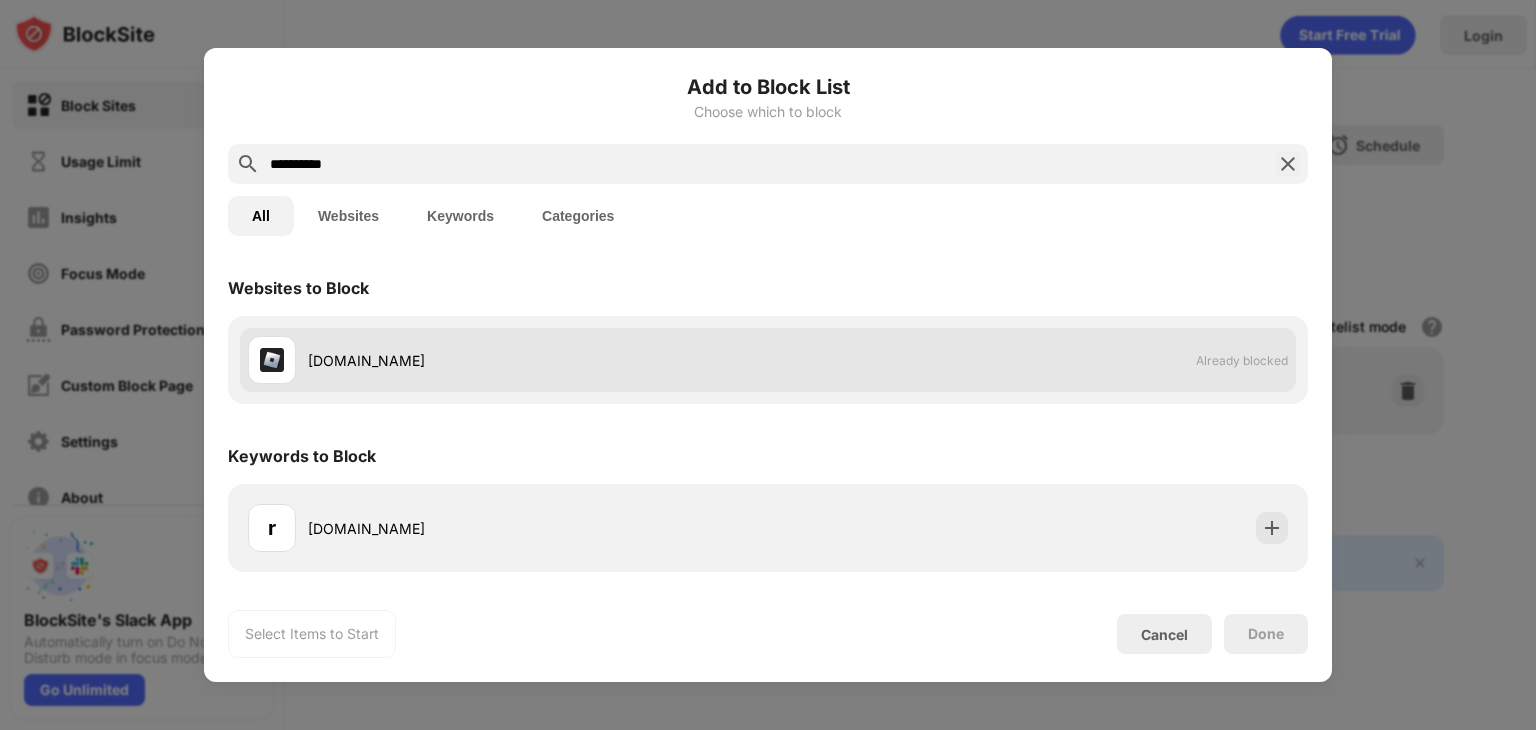 click on "roblox.com" at bounding box center [508, 360] 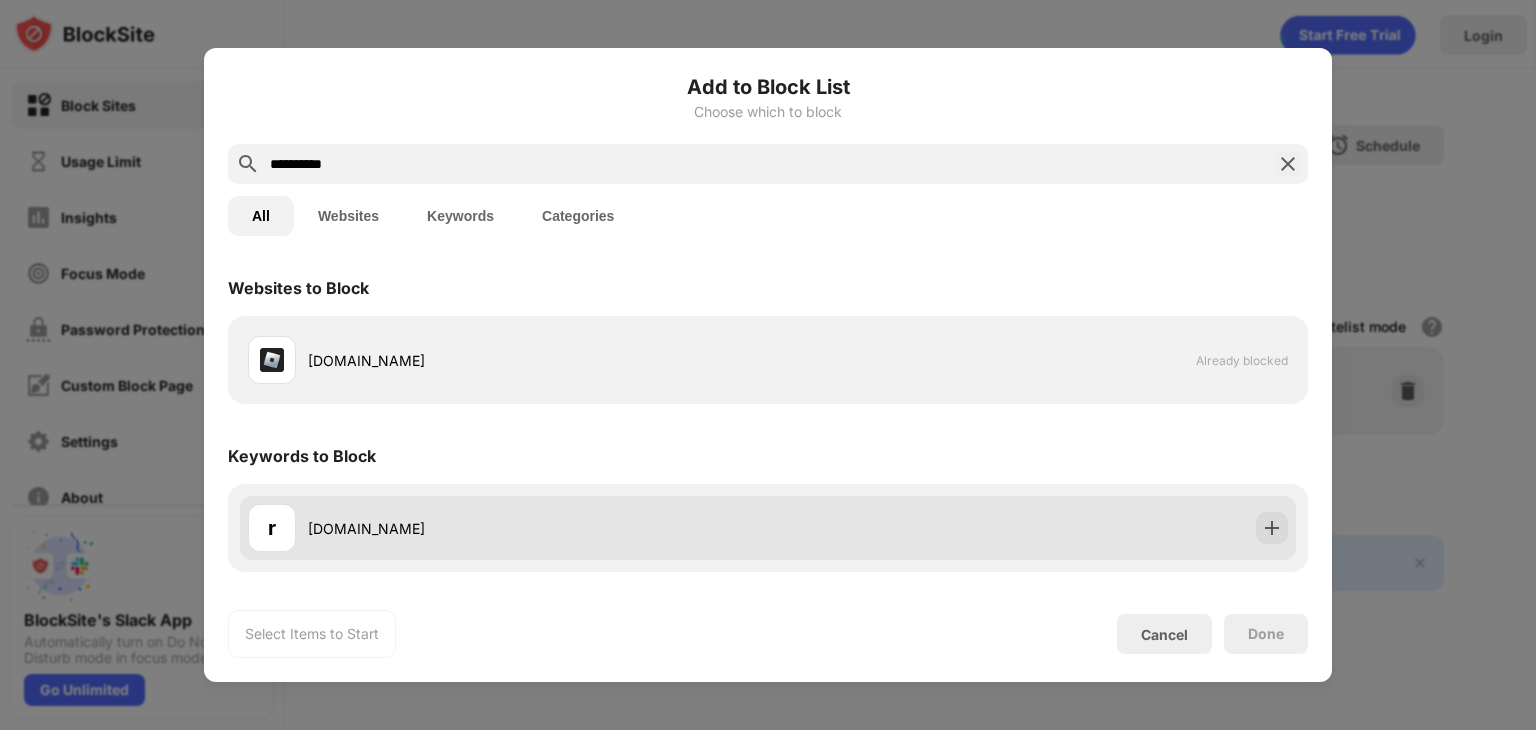click on "roblox.com" at bounding box center [538, 528] 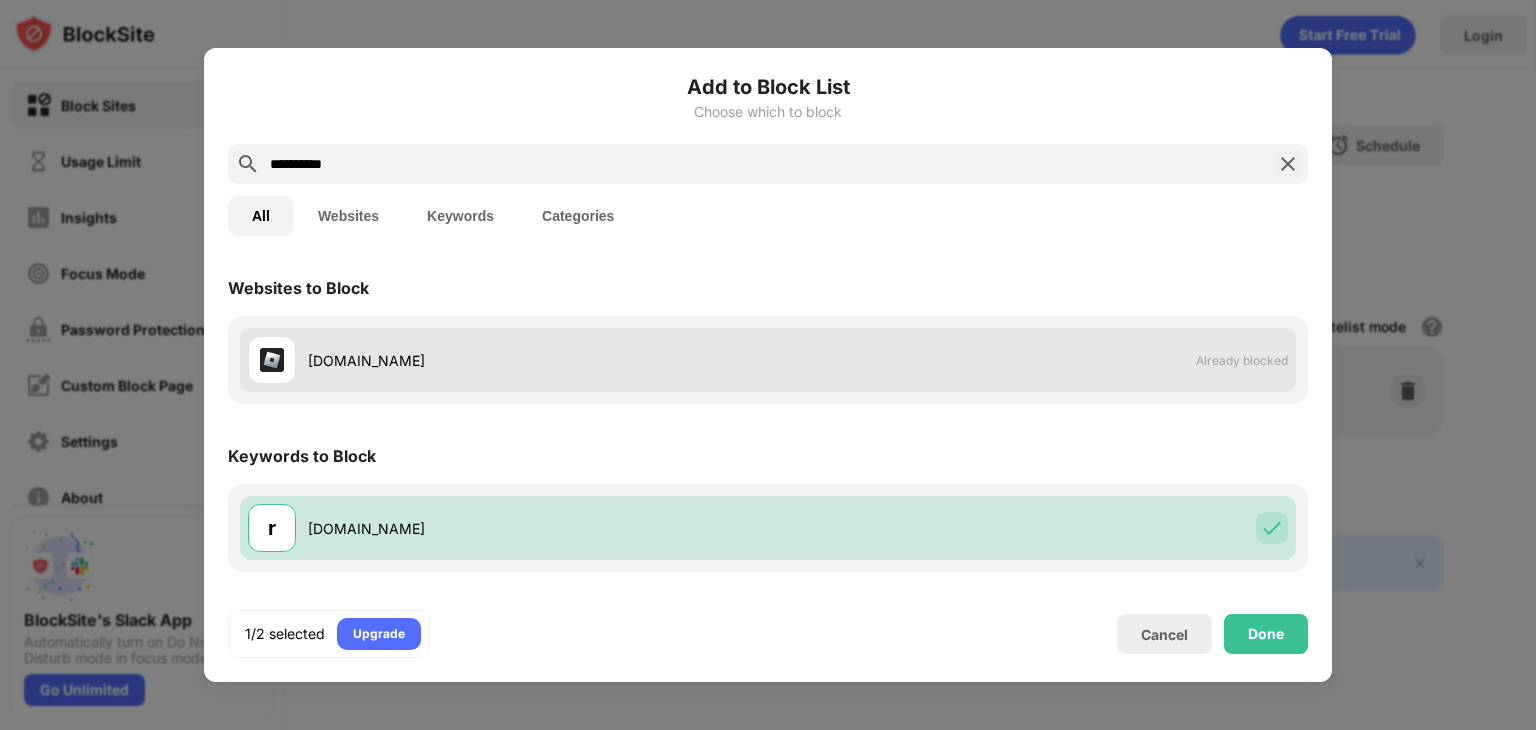 click on "roblox.com Already blocked" at bounding box center (768, 360) 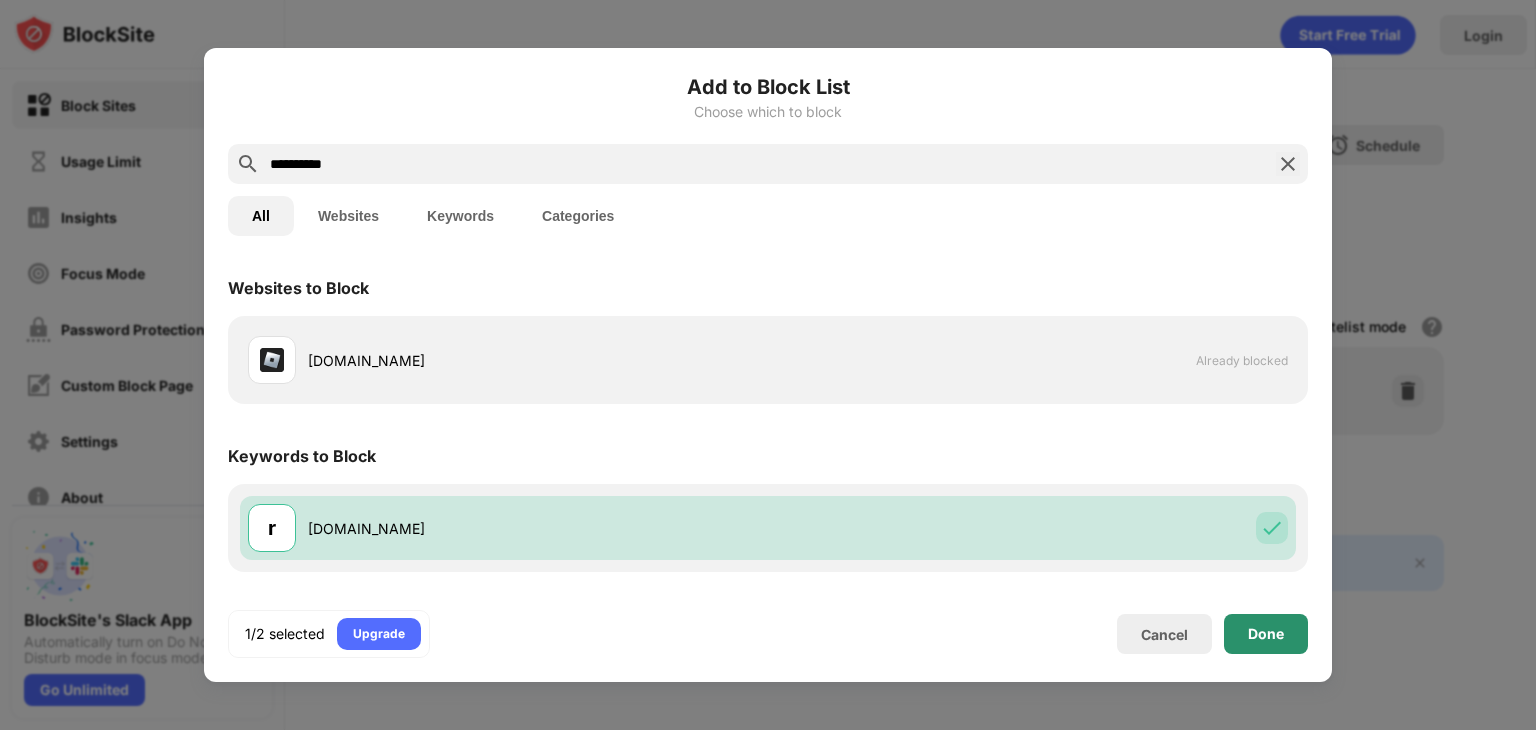 click on "Done" at bounding box center [1266, 634] 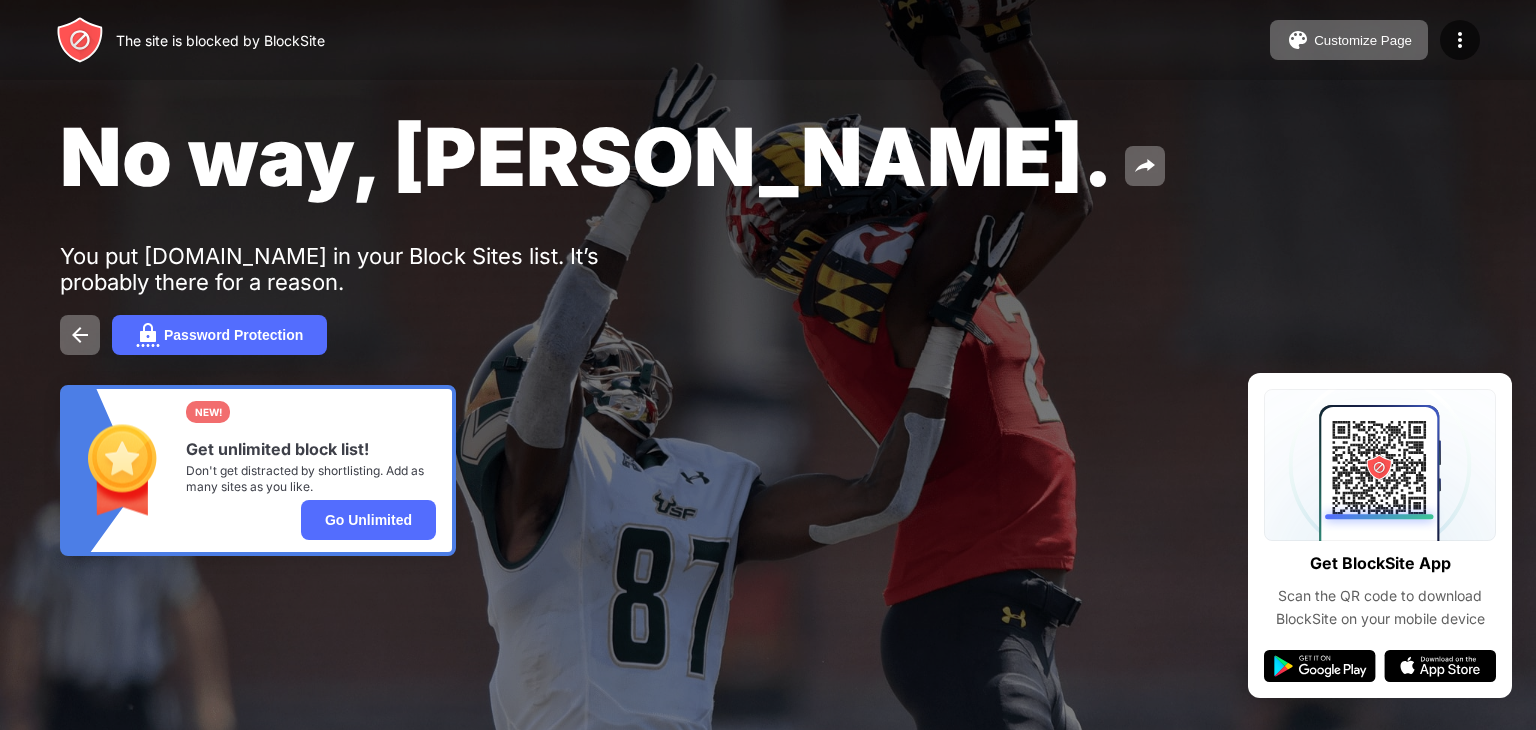 scroll, scrollTop: 0, scrollLeft: 0, axis: both 